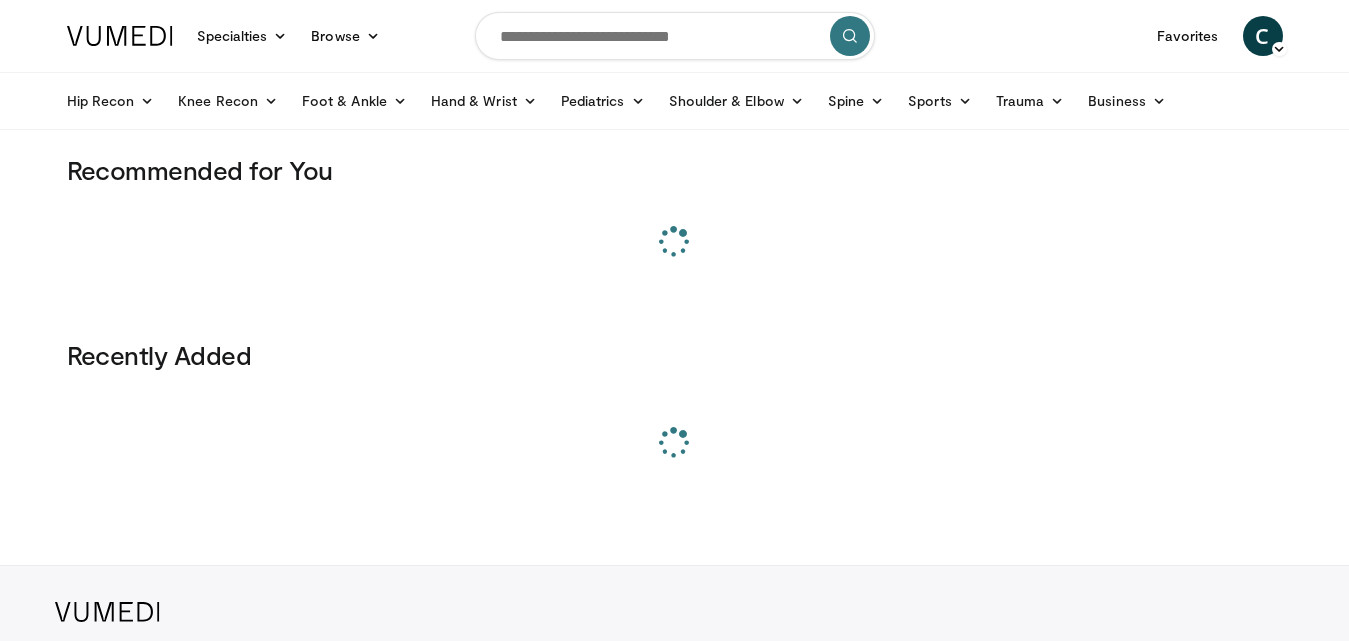 scroll, scrollTop: 0, scrollLeft: 0, axis: both 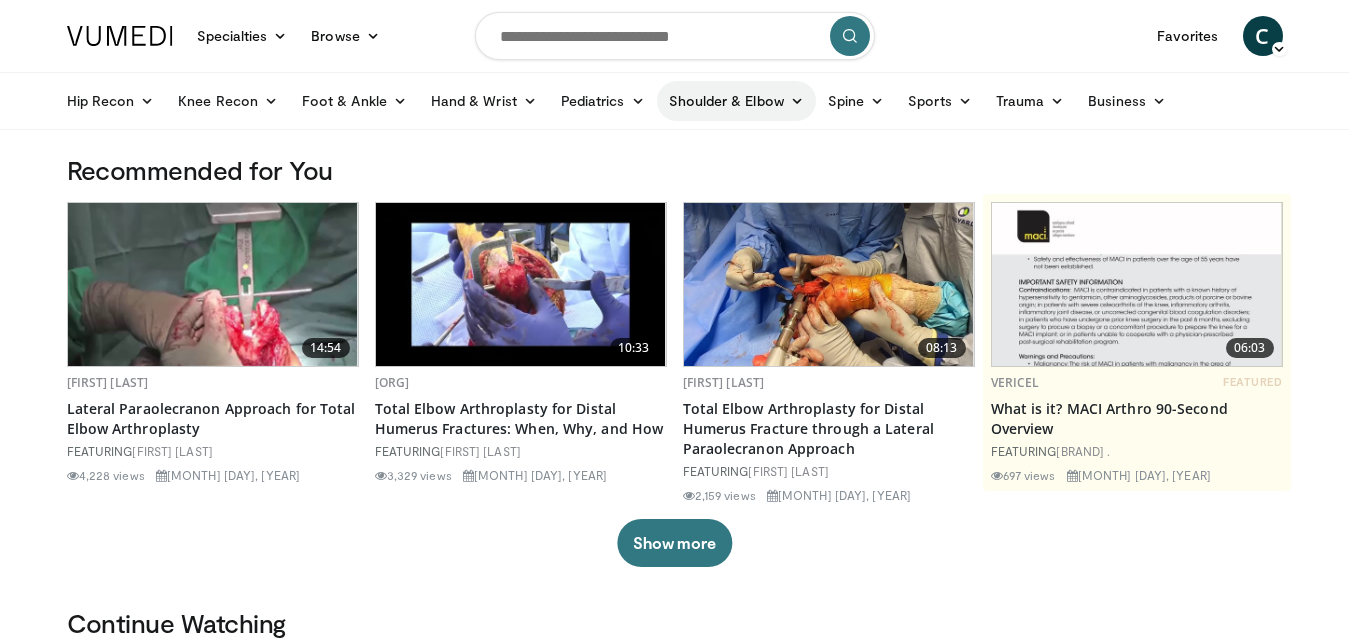 click on "Shoulder & Elbow" at bounding box center [736, 101] 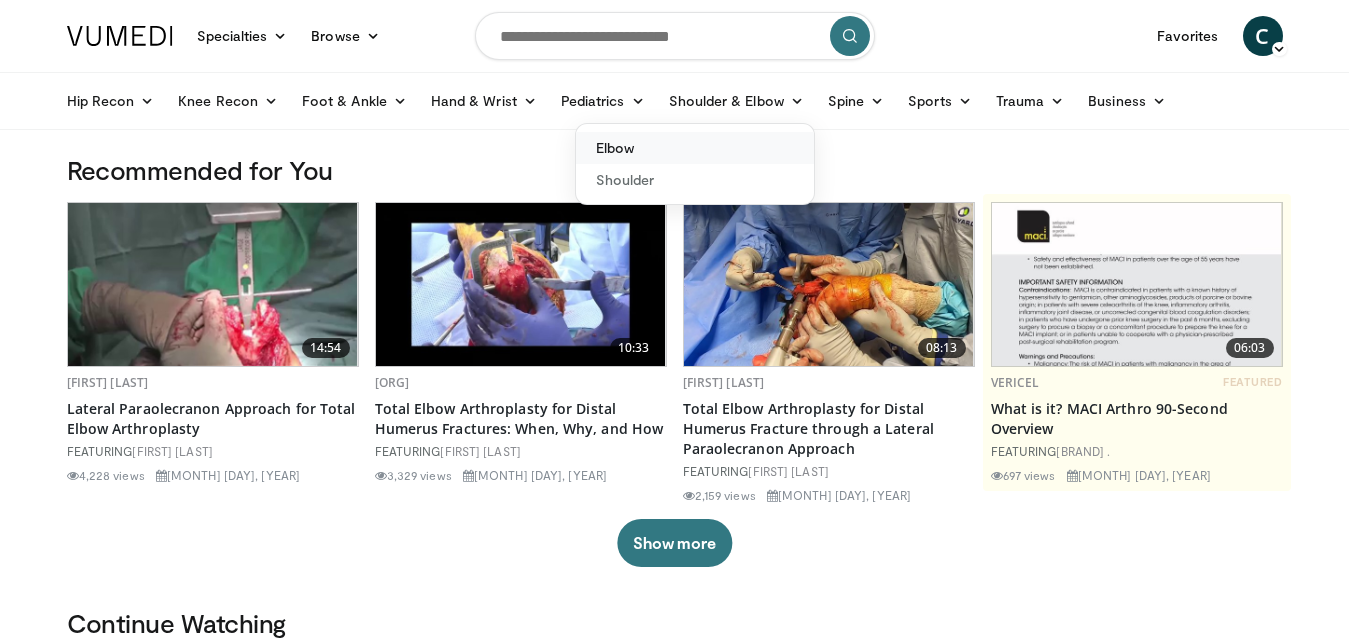 click on "Elbow" at bounding box center [695, 148] 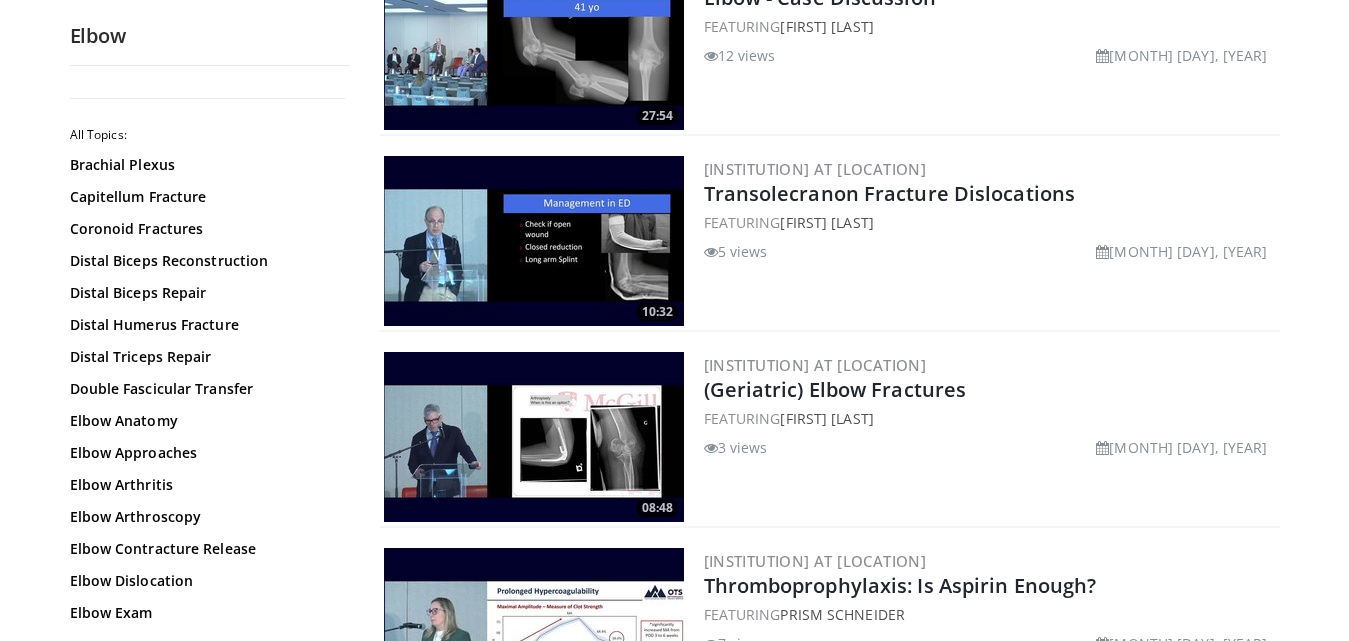 scroll, scrollTop: 300, scrollLeft: 0, axis: vertical 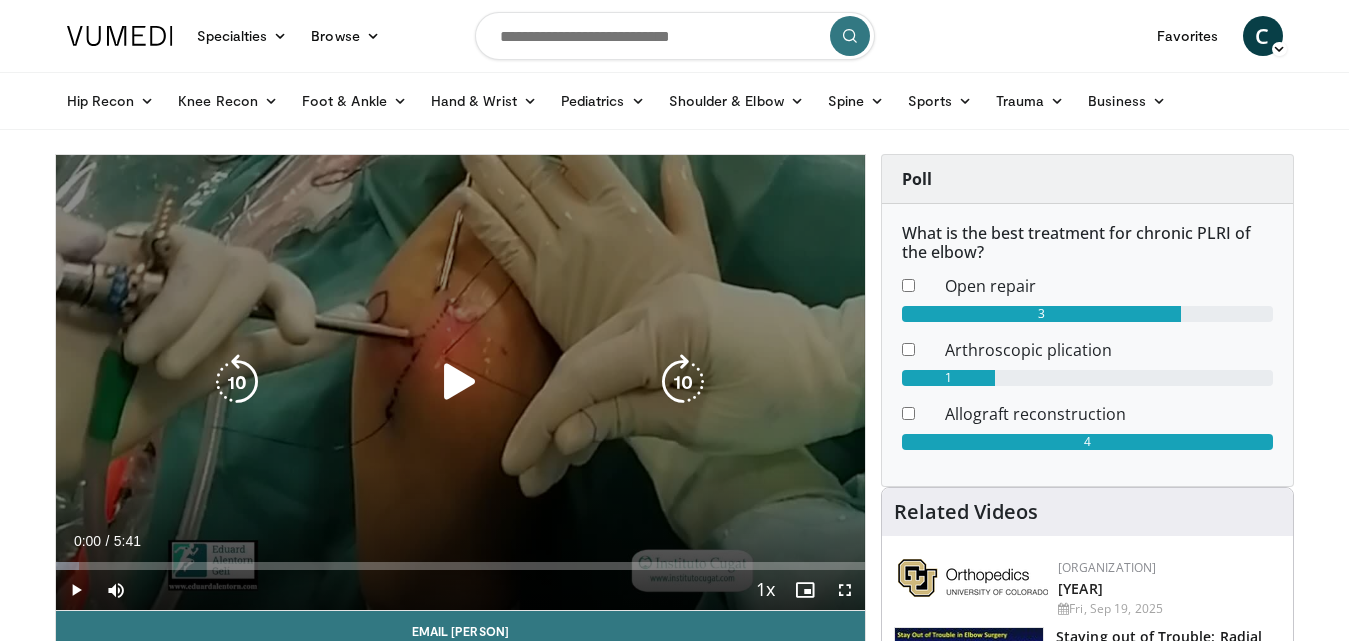 click at bounding box center (460, 382) 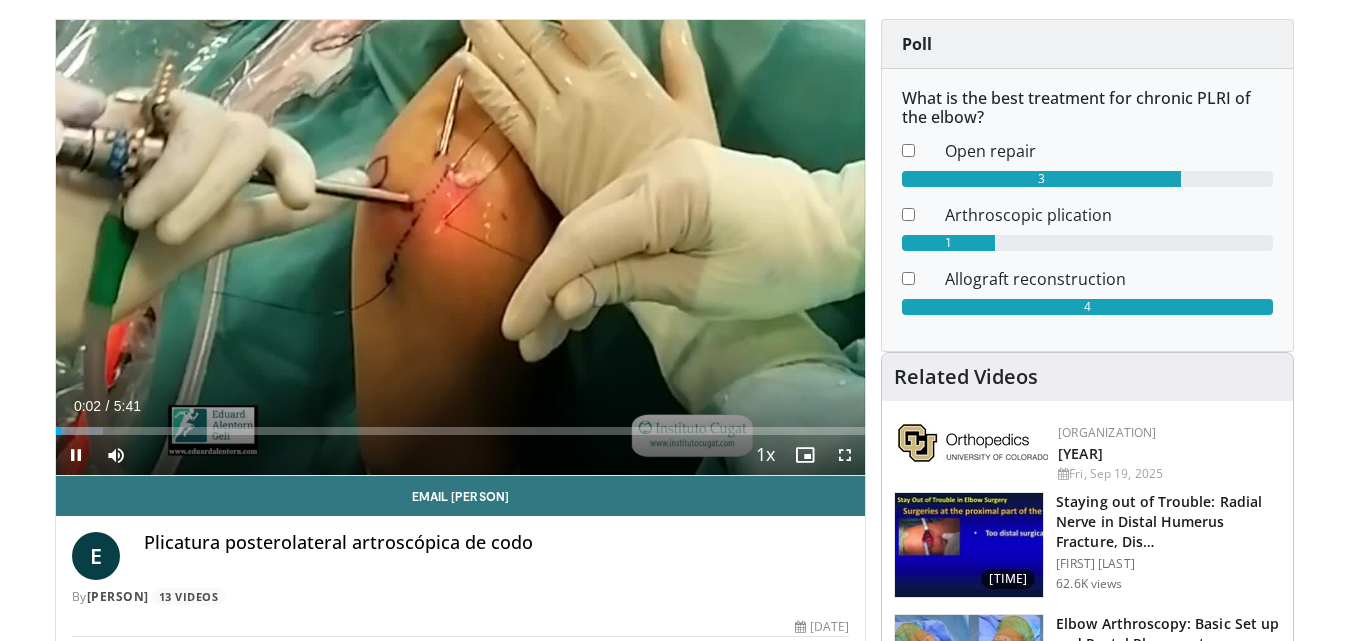 scroll, scrollTop: 100, scrollLeft: 0, axis: vertical 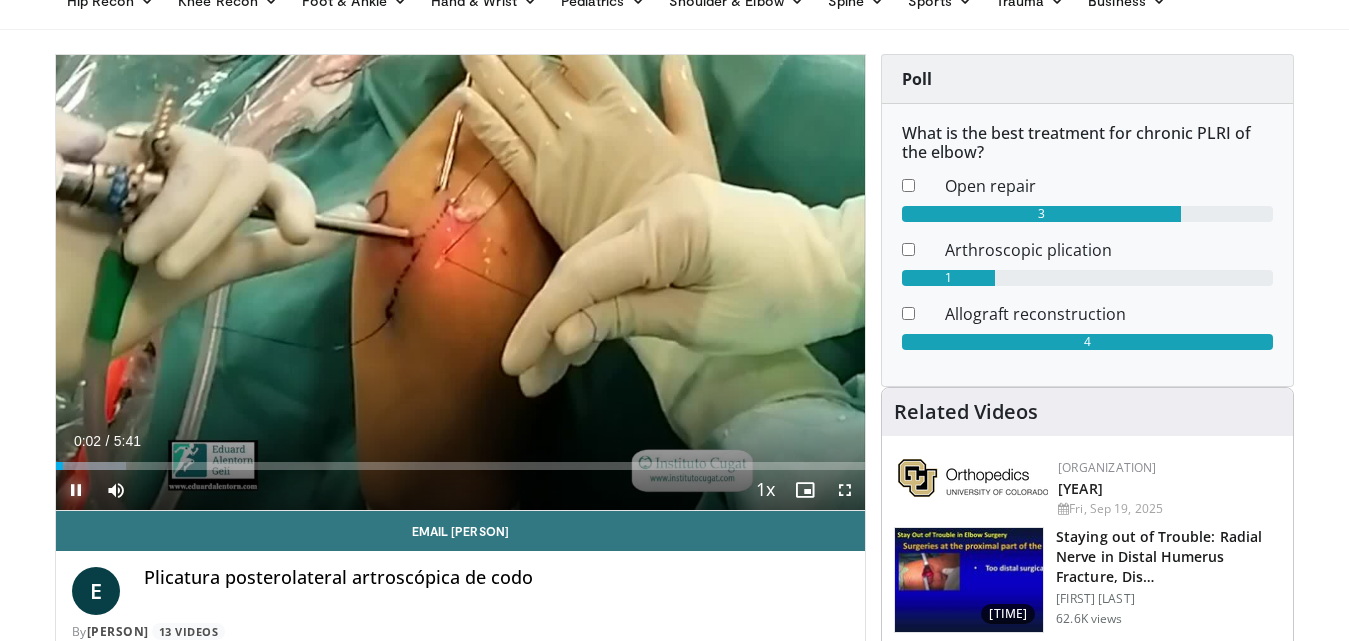click at bounding box center [76, 490] 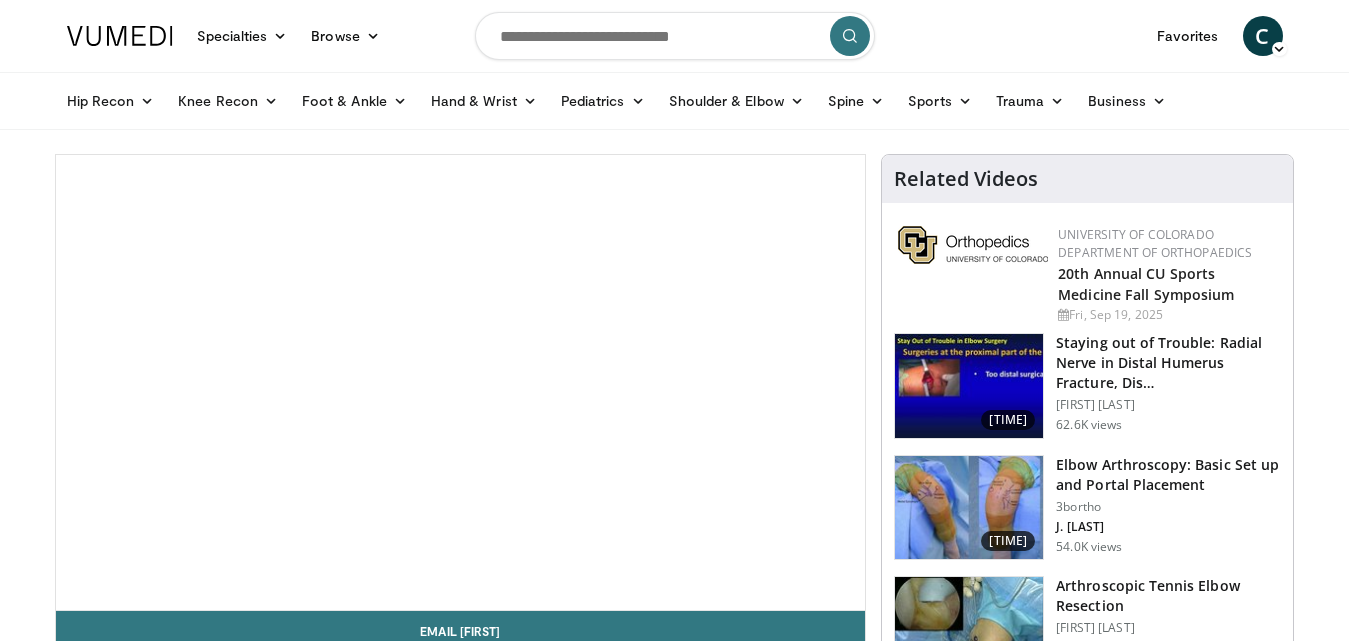 scroll, scrollTop: 0, scrollLeft: 0, axis: both 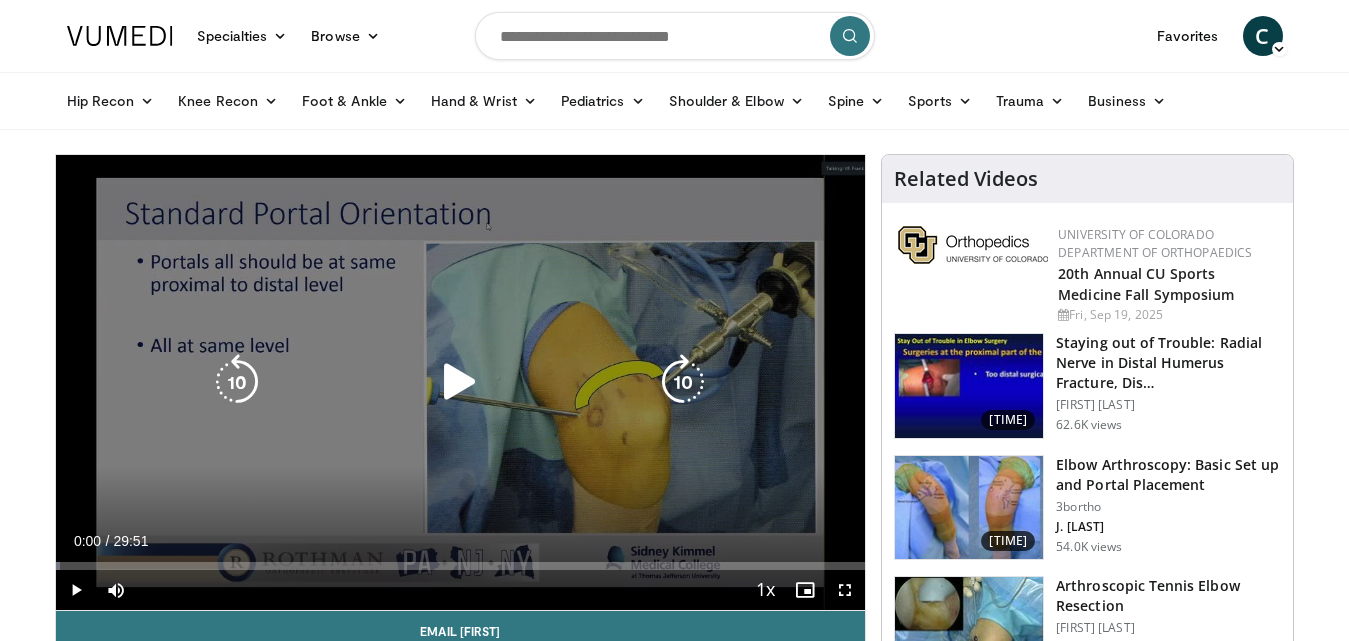 click at bounding box center [460, 382] 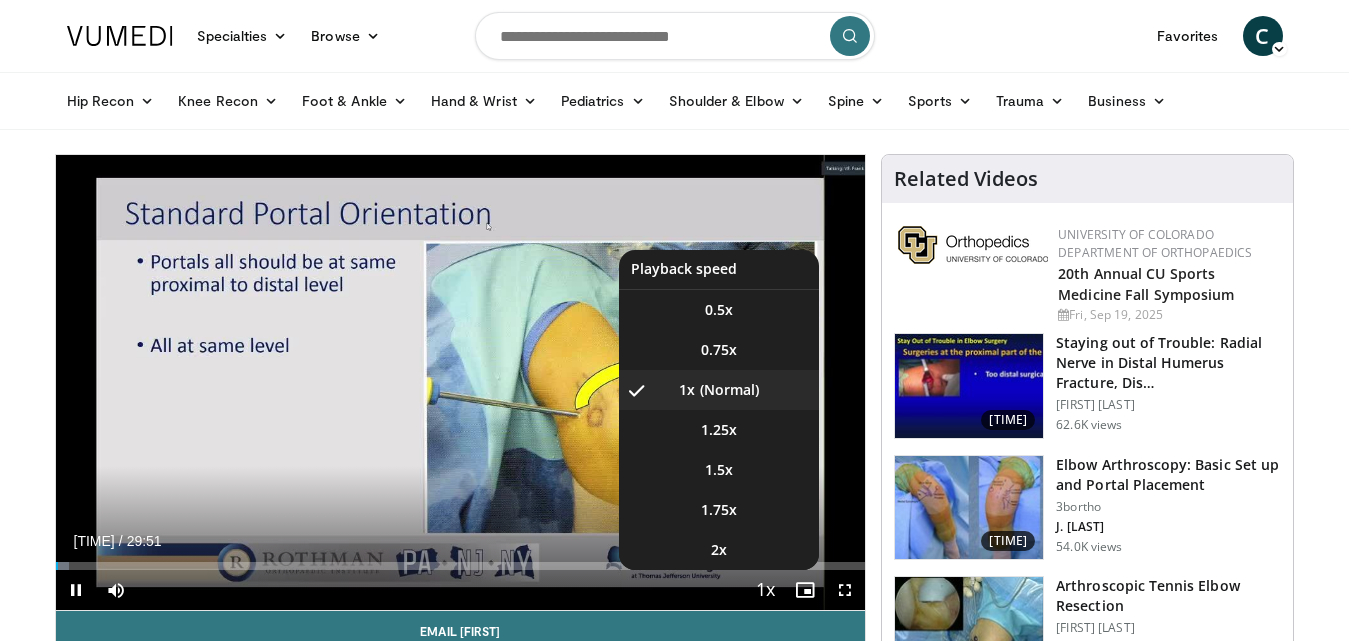 click at bounding box center (765, 591) 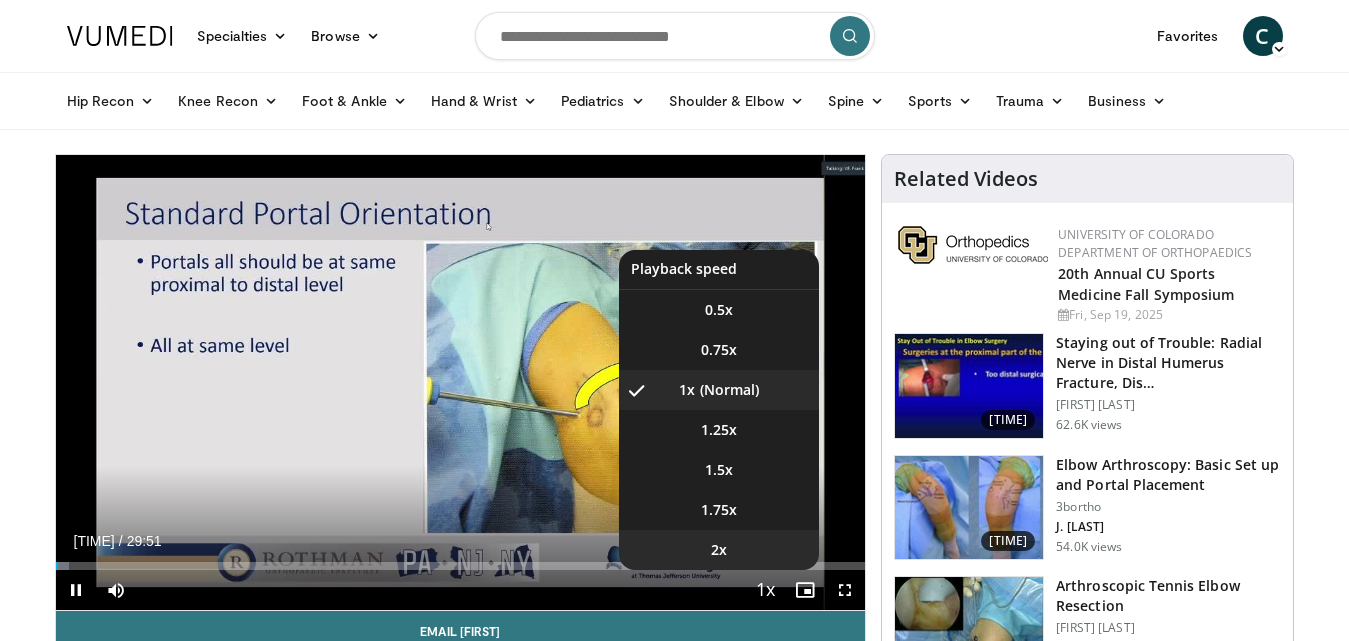 click on "2x" at bounding box center [719, 550] 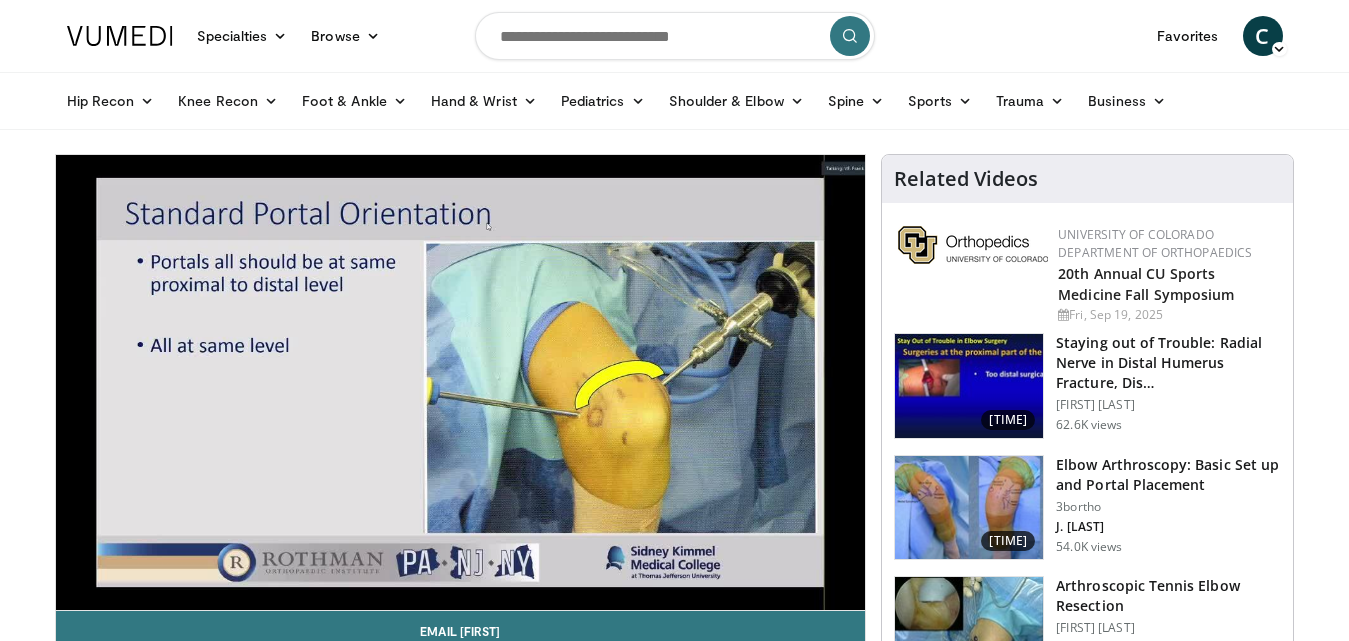 click at bounding box center (973, 245) 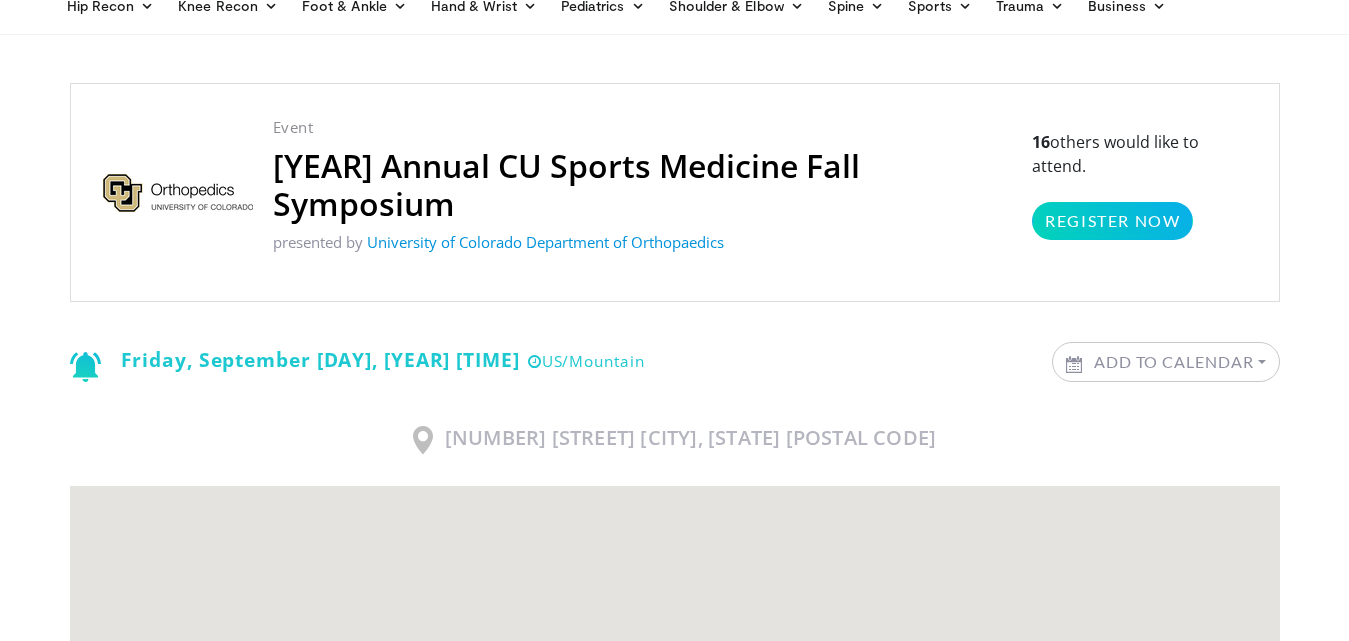 scroll, scrollTop: 0, scrollLeft: 0, axis: both 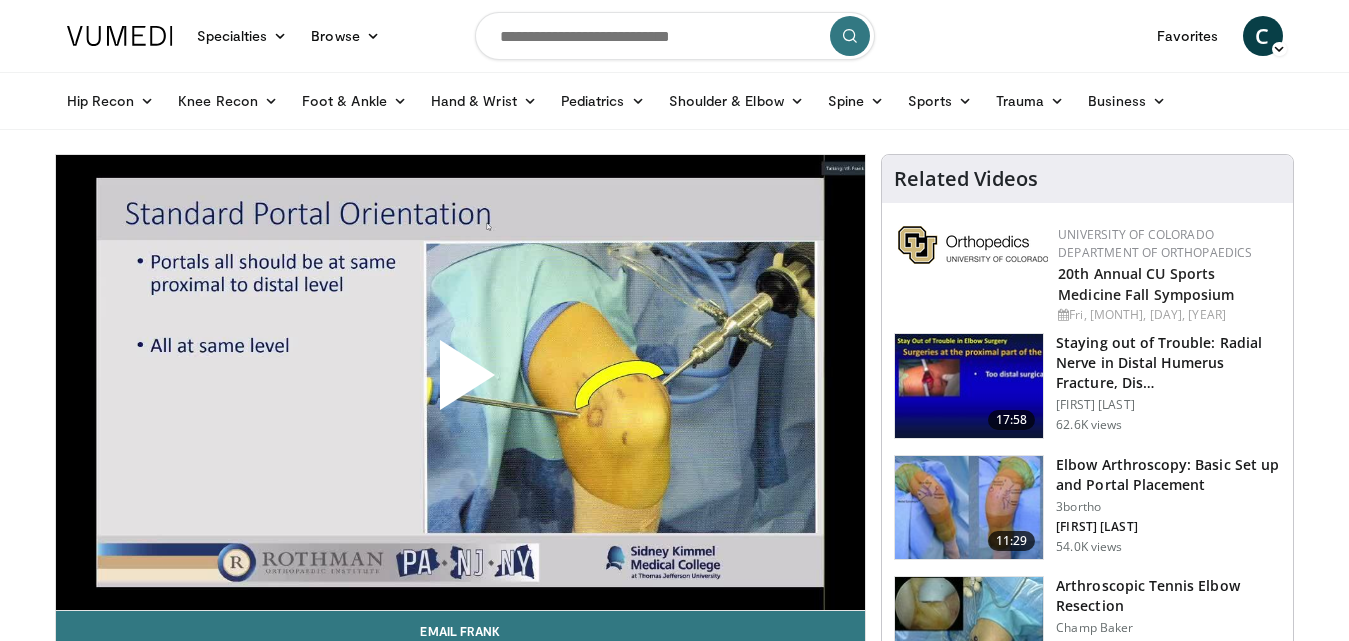 click at bounding box center (460, 383) 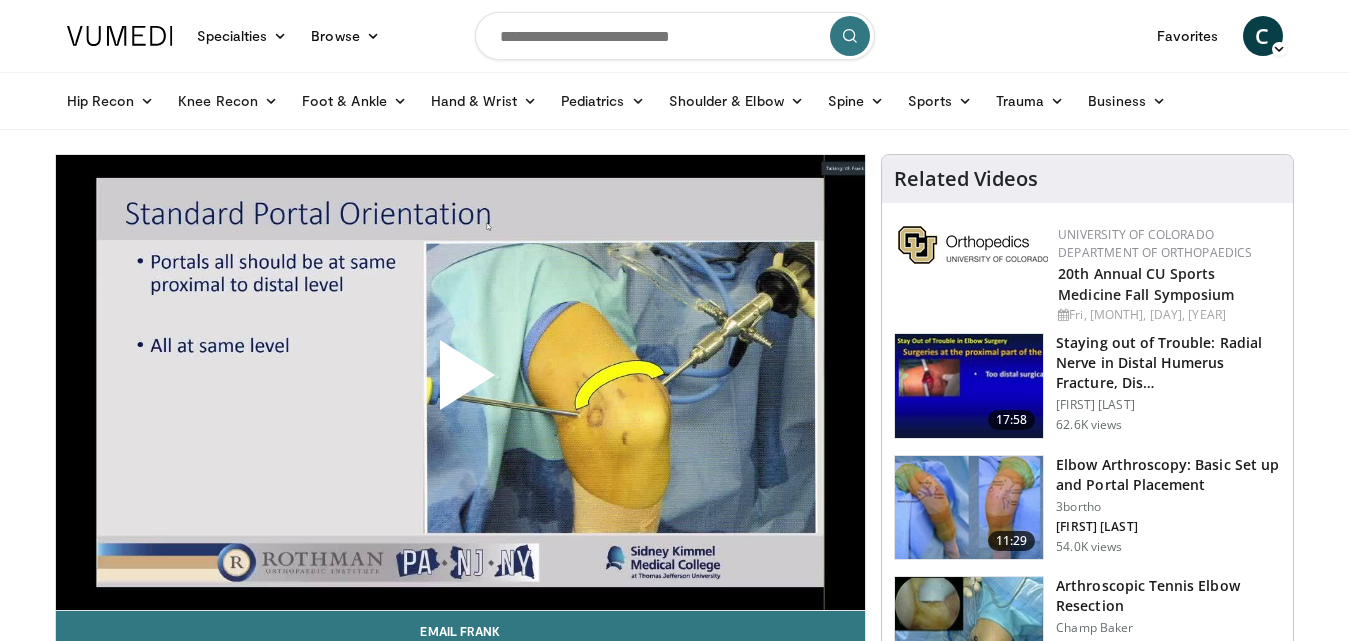 scroll, scrollTop: 0, scrollLeft: 0, axis: both 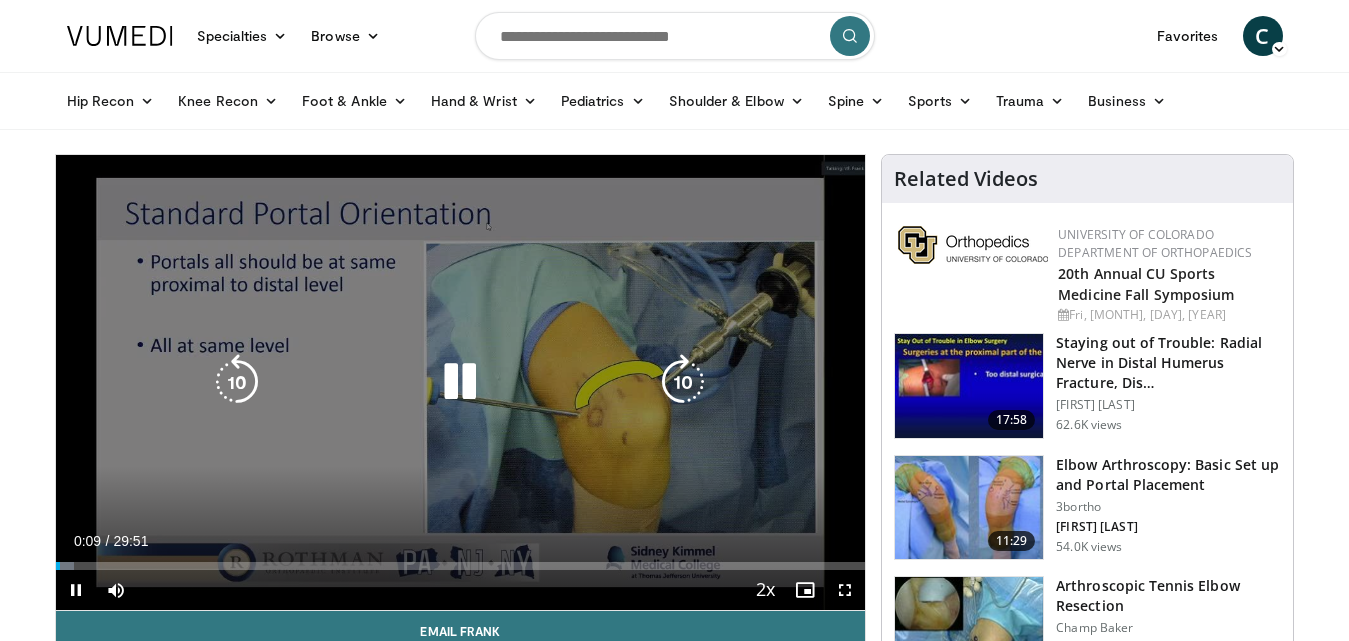 click on "Loaded :  2.23% 00:09 01:50" at bounding box center [461, 566] 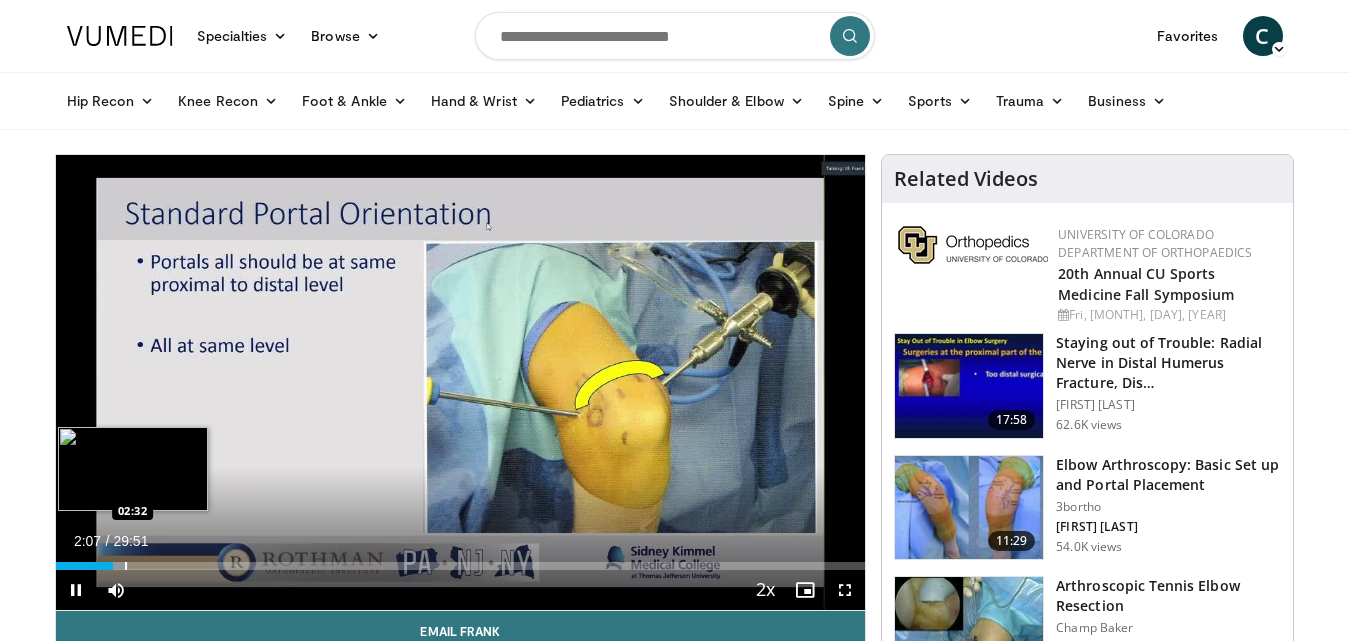 click at bounding box center (126, 566) 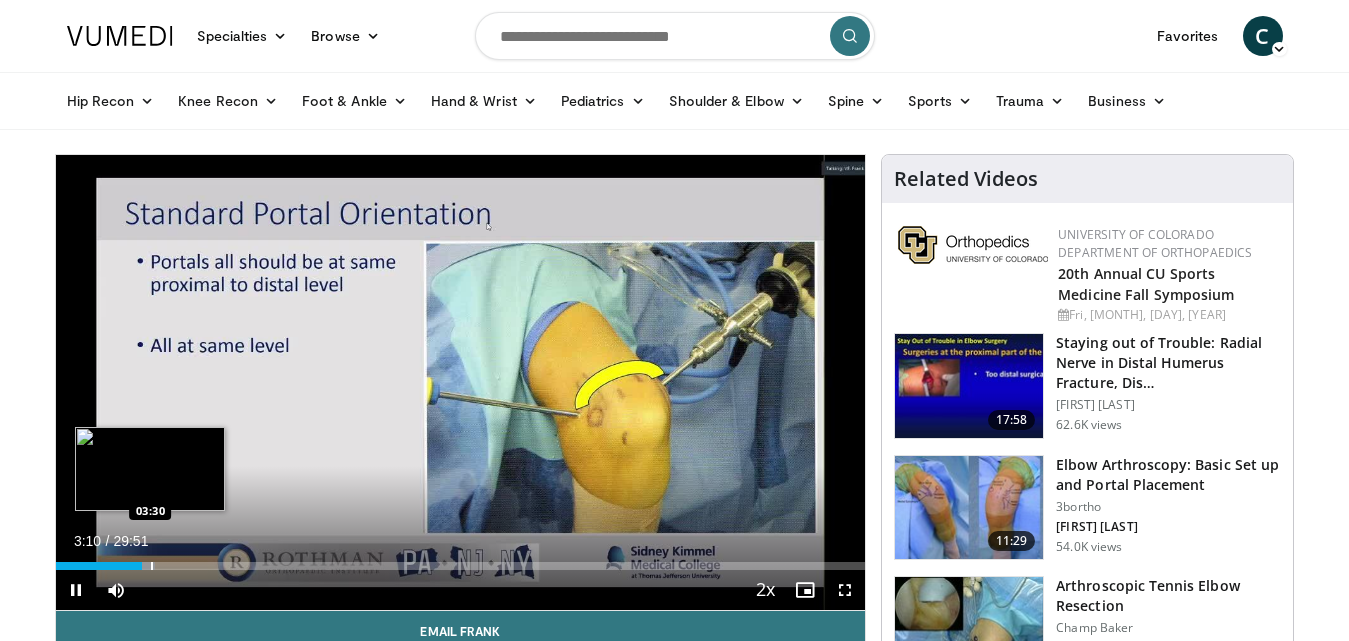click at bounding box center (152, 566) 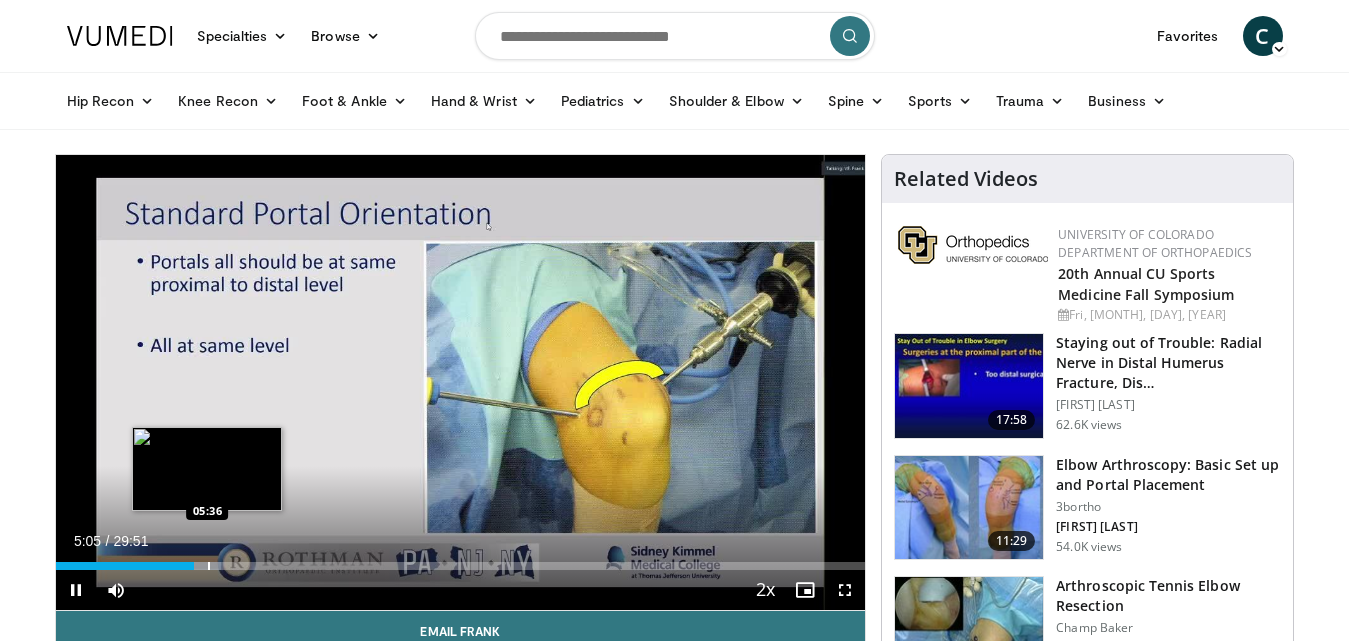 click on "Loaded :  20.48% 05:06 05:36" at bounding box center [461, 560] 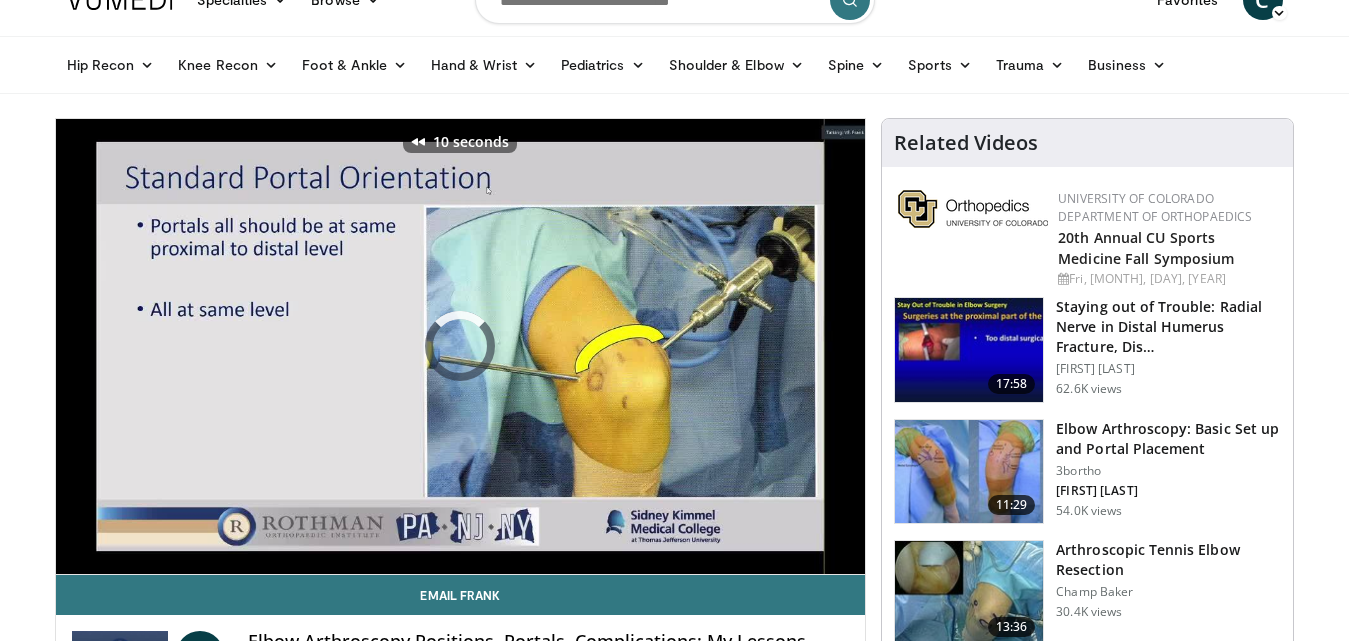 scroll, scrollTop: 40, scrollLeft: 0, axis: vertical 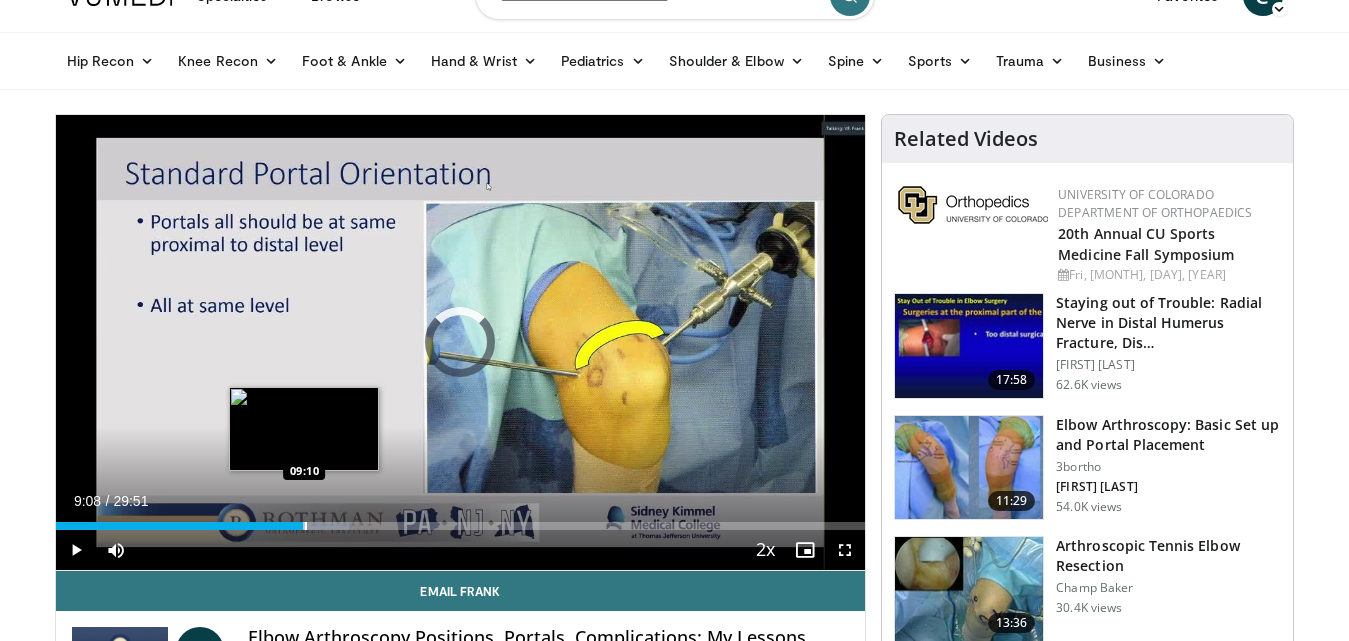 click at bounding box center [306, 526] 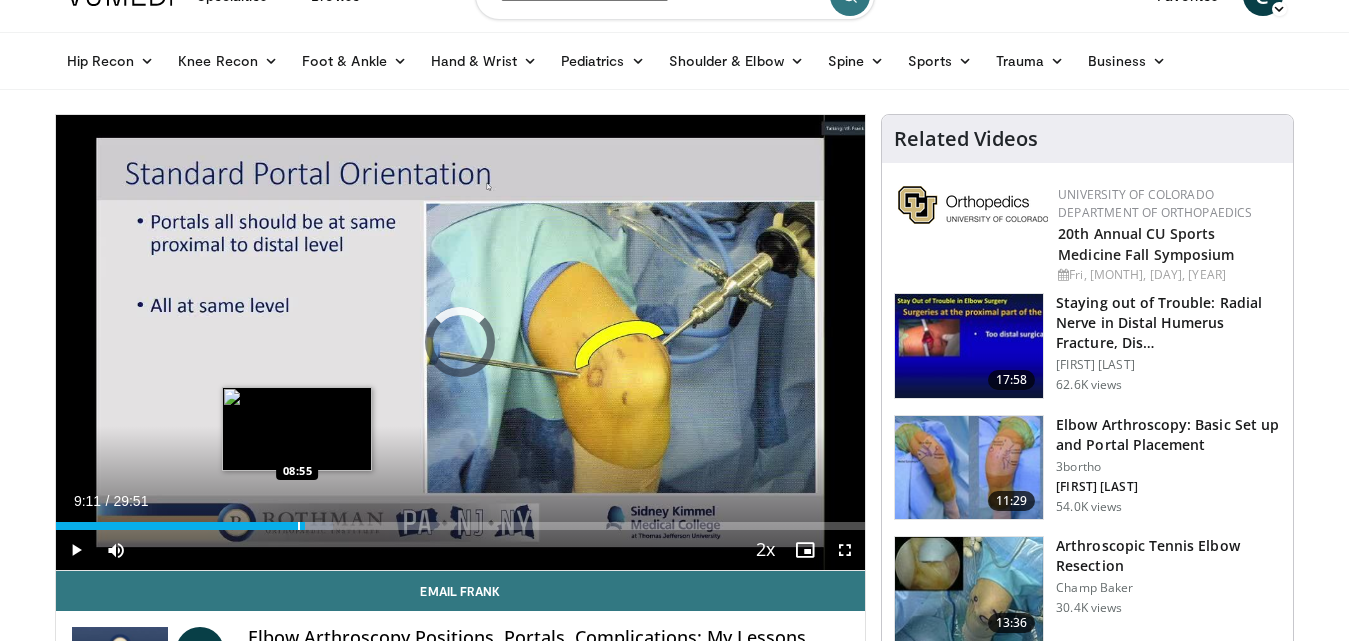 click at bounding box center [299, 526] 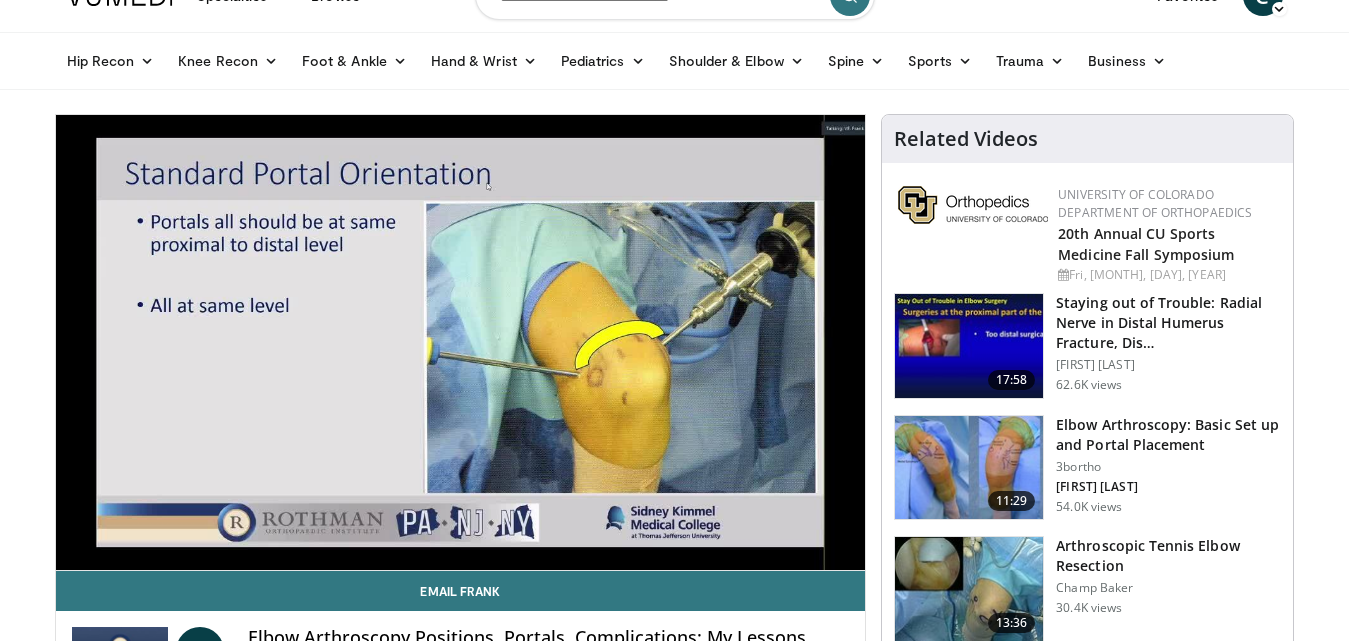 click on "Specialties
Adult & Family Medicine
Allergy, Asthma, Immunology
Anesthesiology
Cardiology
Dental
Dermatology
Endocrinology
Gastroenterology & Hepatology
General Surgery
Hematology & Oncology
Infectious Disease
Nephrology
Neurology
Neurosurgery
Obstetrics & Gynecology
Ophthalmology
Oral Maxillofacial
Orthopaedics
Otolaryngology
Pediatrics
Plastic Surgery
Podiatry
Psychiatry
Pulmonology
Radiation Oncology
Radiology
Rheumatology
Urology" at bounding box center [674, 1497] 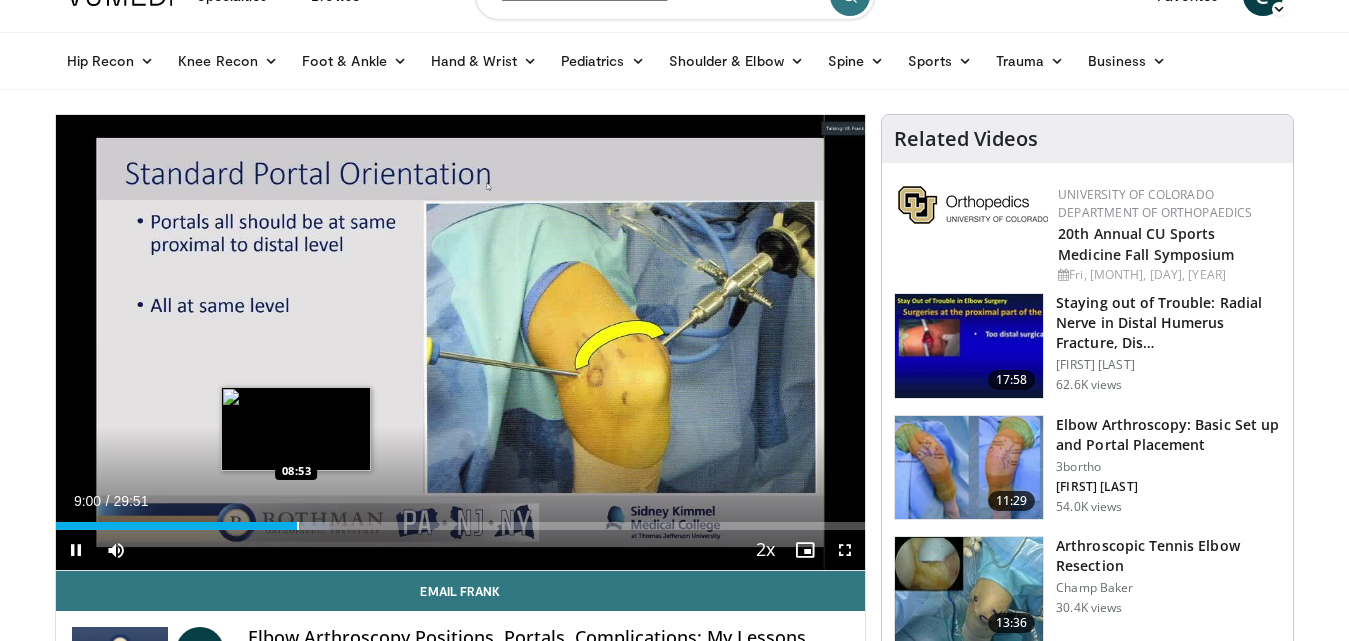 click on "09:00" at bounding box center (178, 526) 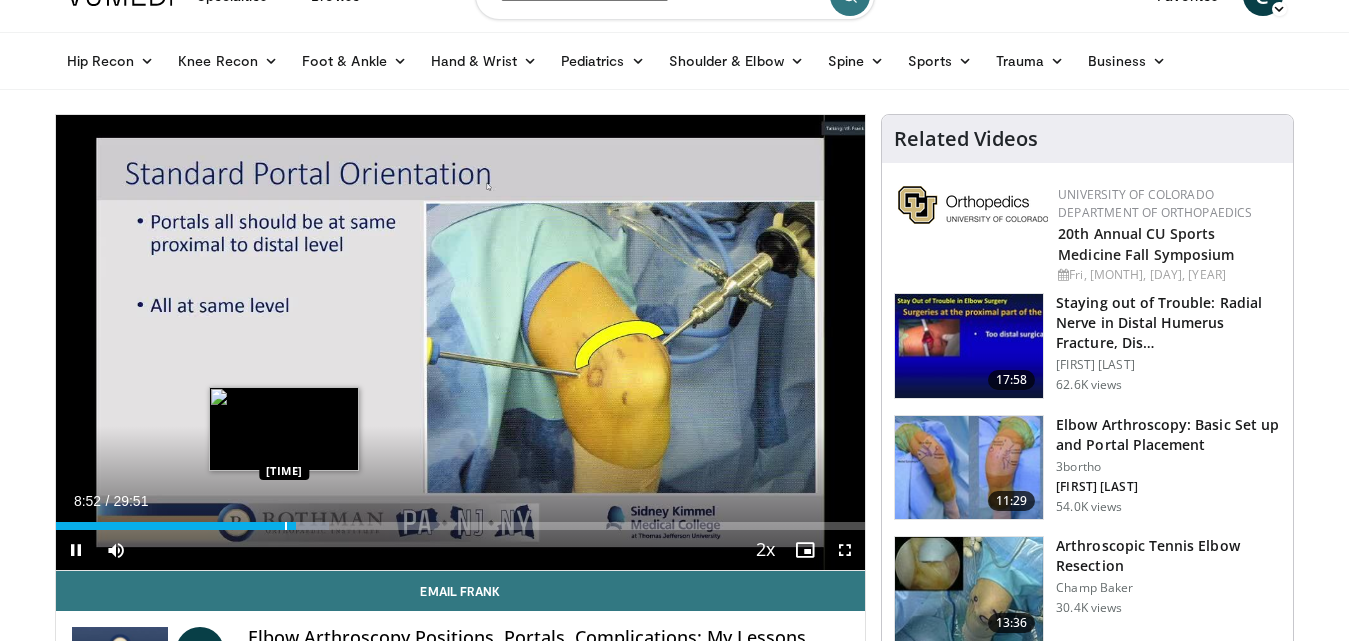 click at bounding box center [286, 526] 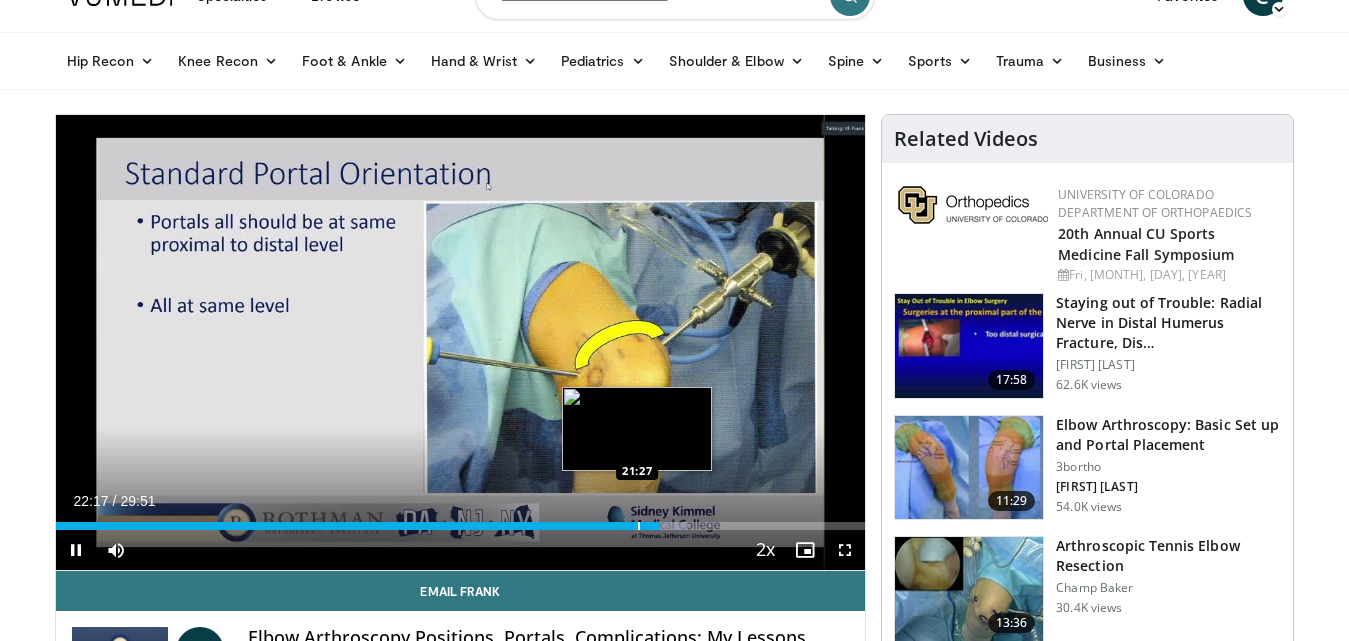 click at bounding box center [639, 526] 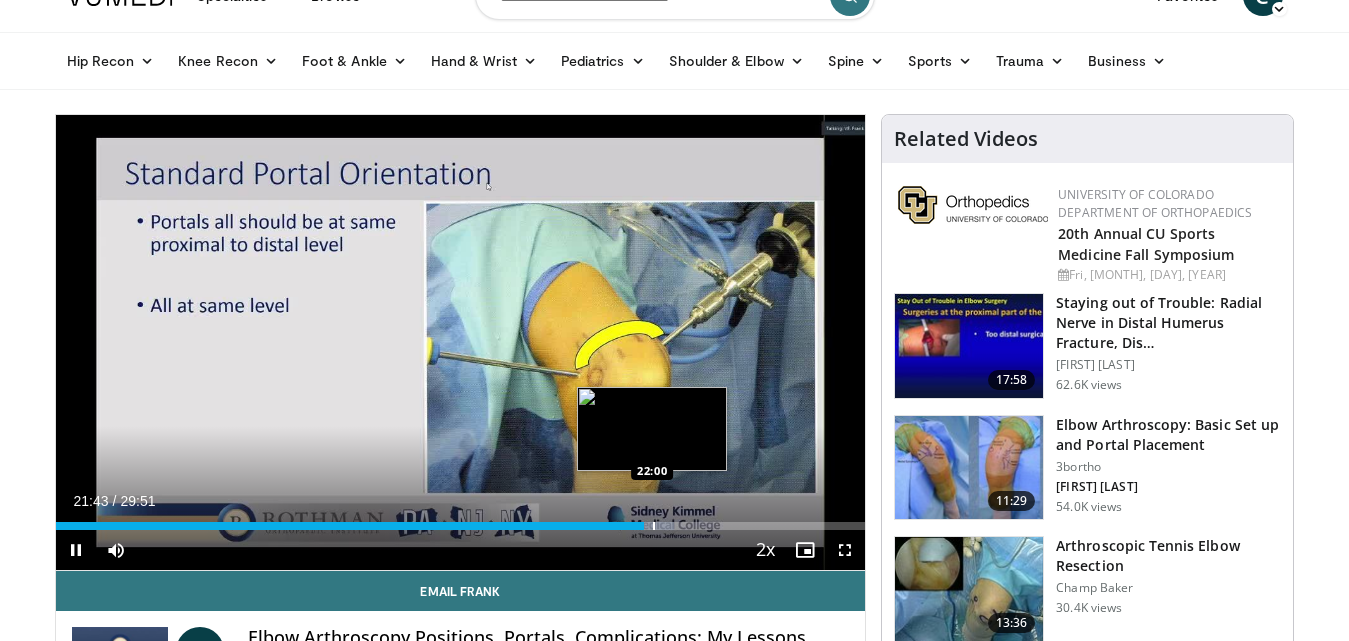 click on "Loaded :  76.41% 21:43 22:00" at bounding box center (461, 520) 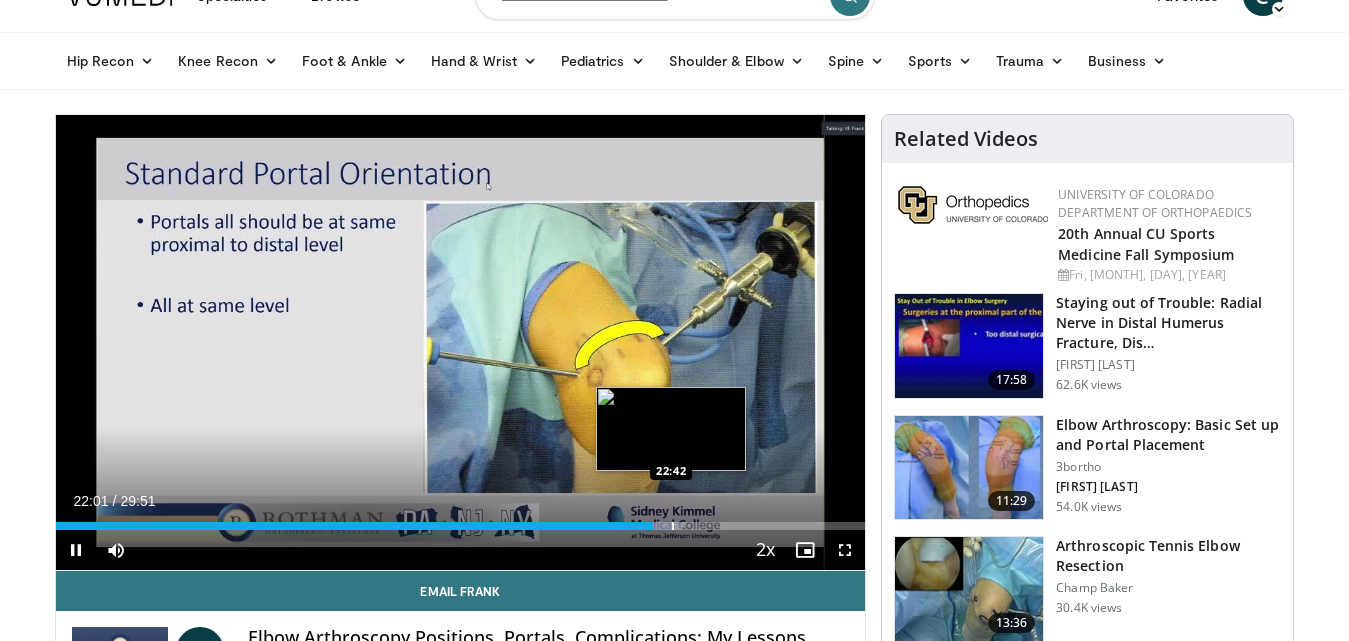 click at bounding box center [673, 526] 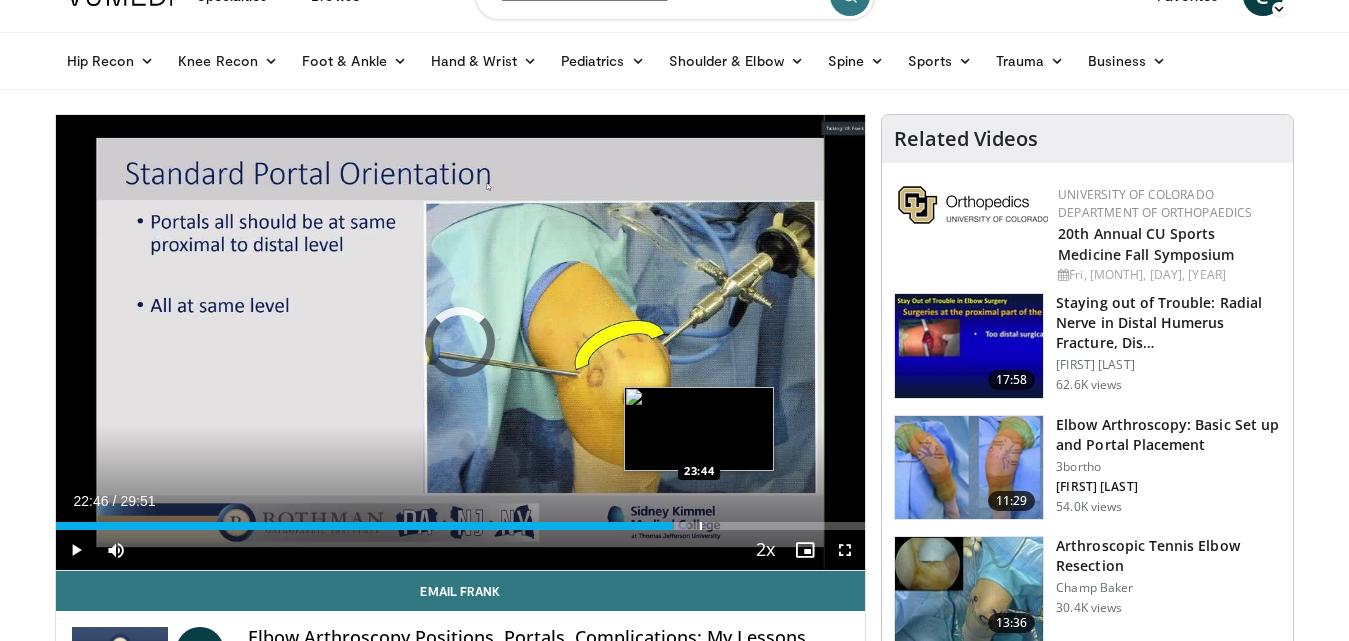click at bounding box center [701, 526] 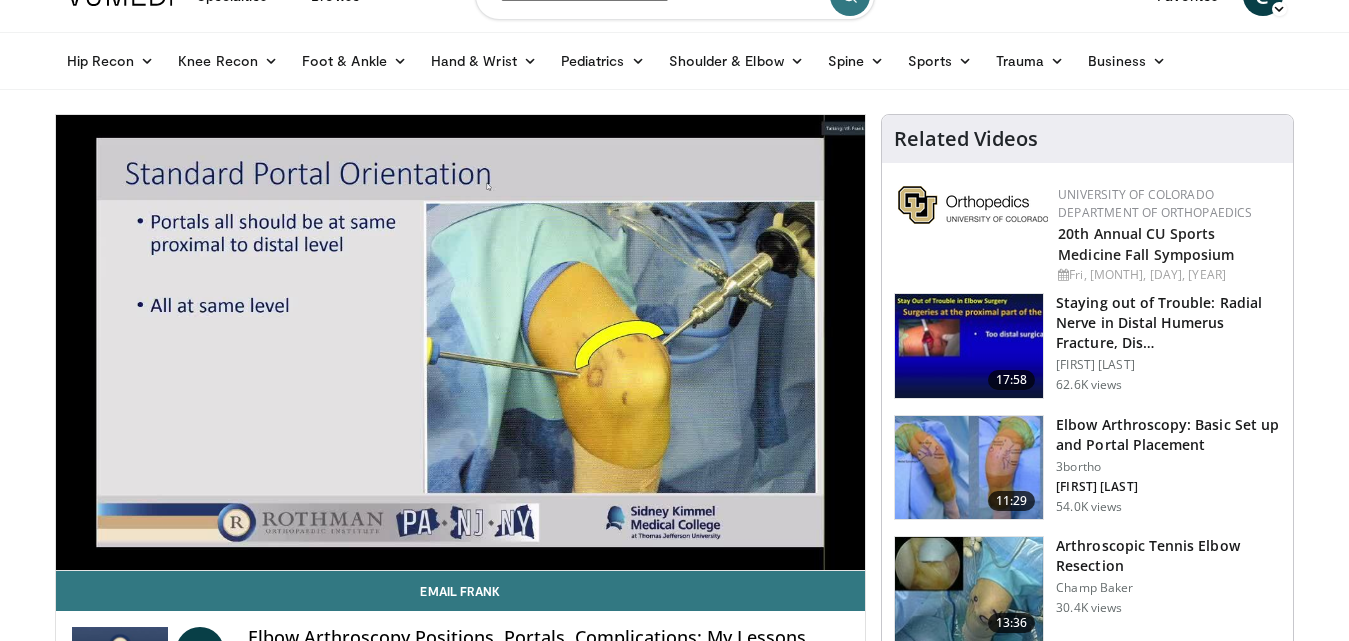 click on "**********" at bounding box center (461, 343) 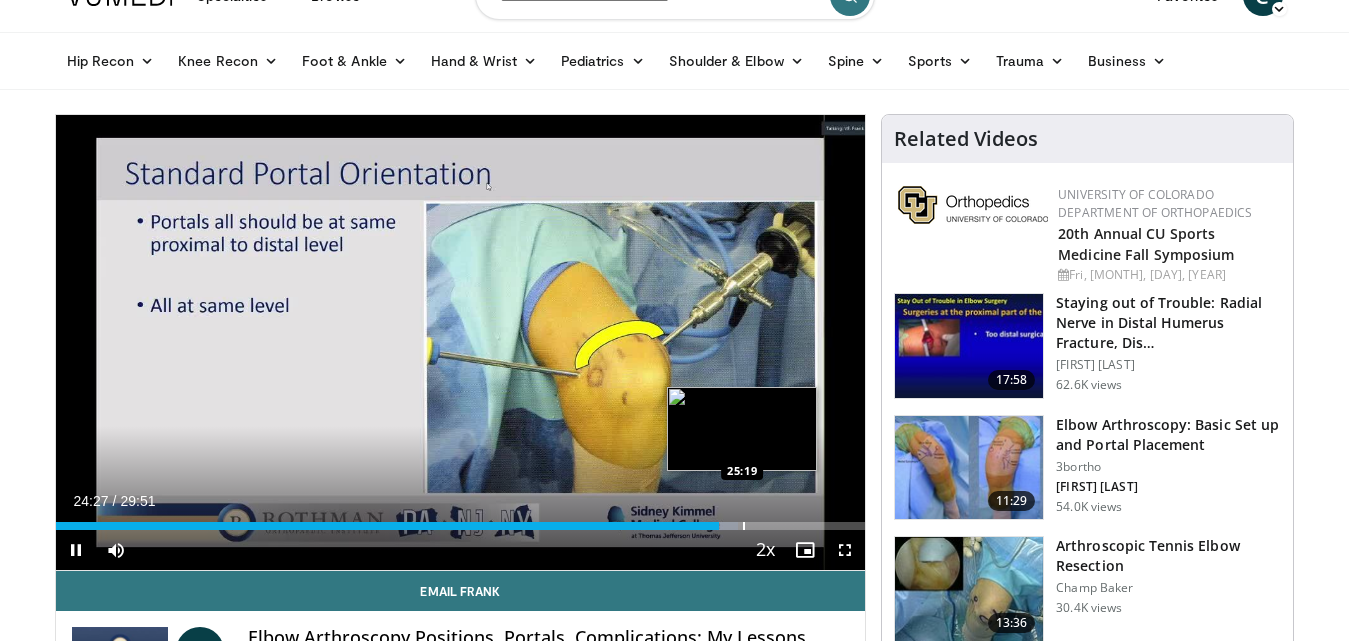 click at bounding box center [744, 526] 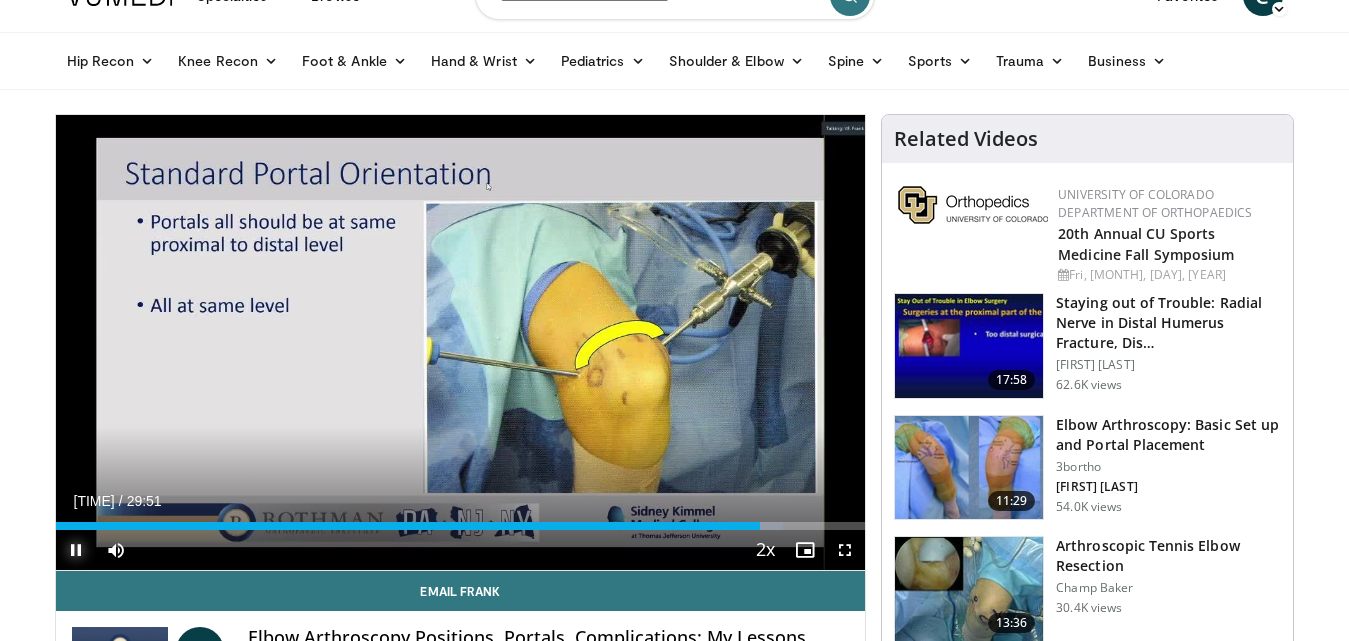 click at bounding box center (76, 550) 